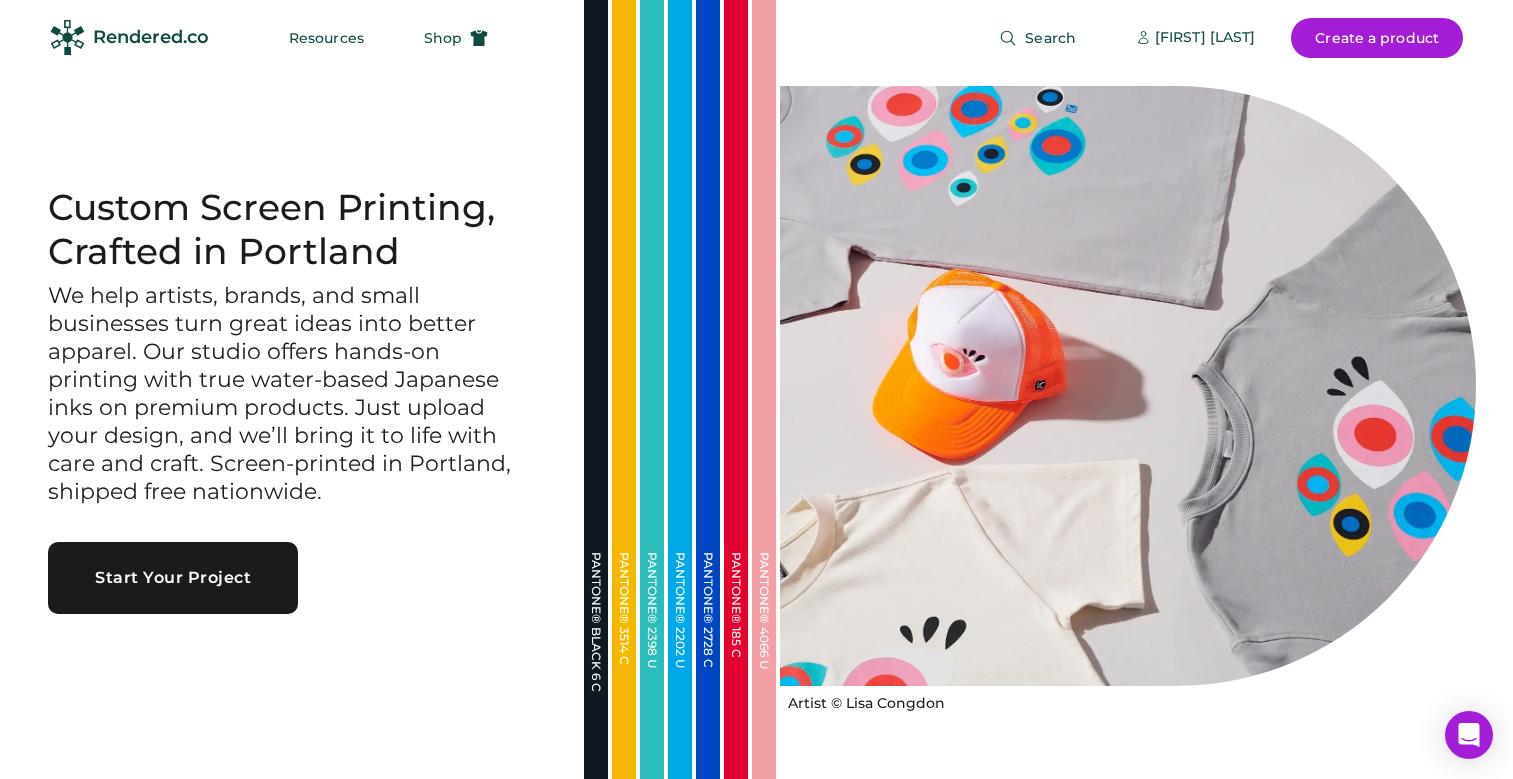 scroll, scrollTop: 0, scrollLeft: 0, axis: both 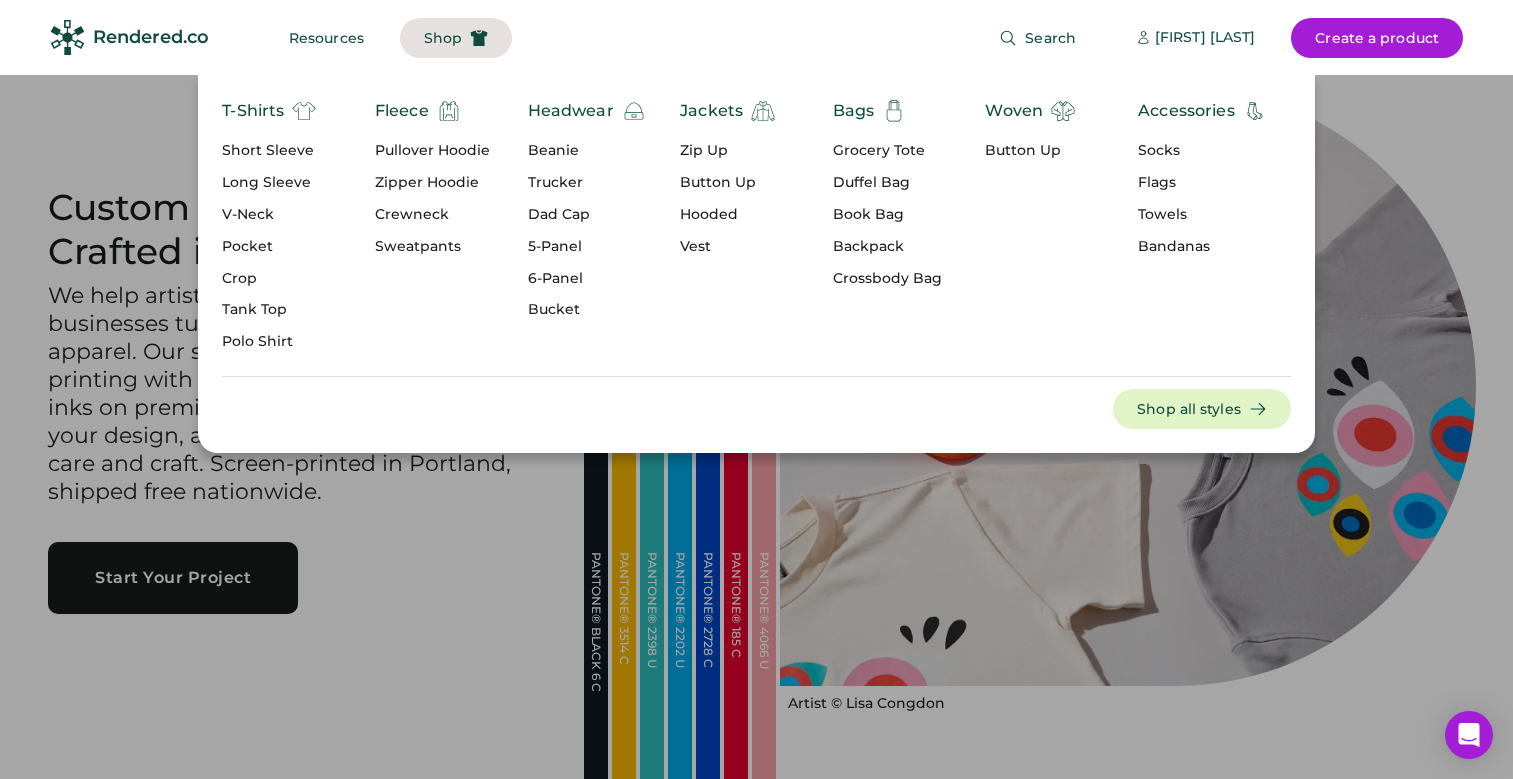 click on "Tank Top" at bounding box center (269, 310) 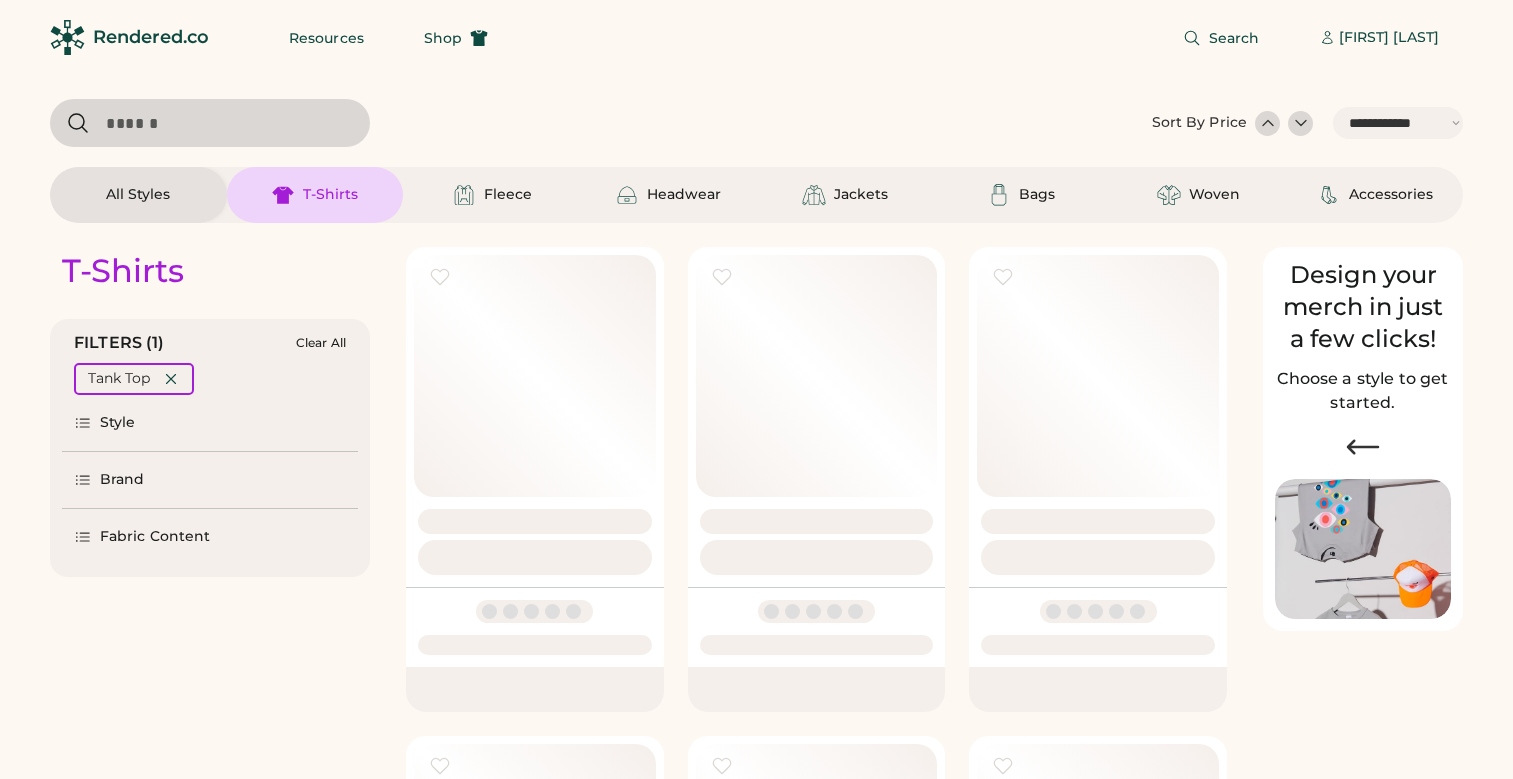 select on "*****" 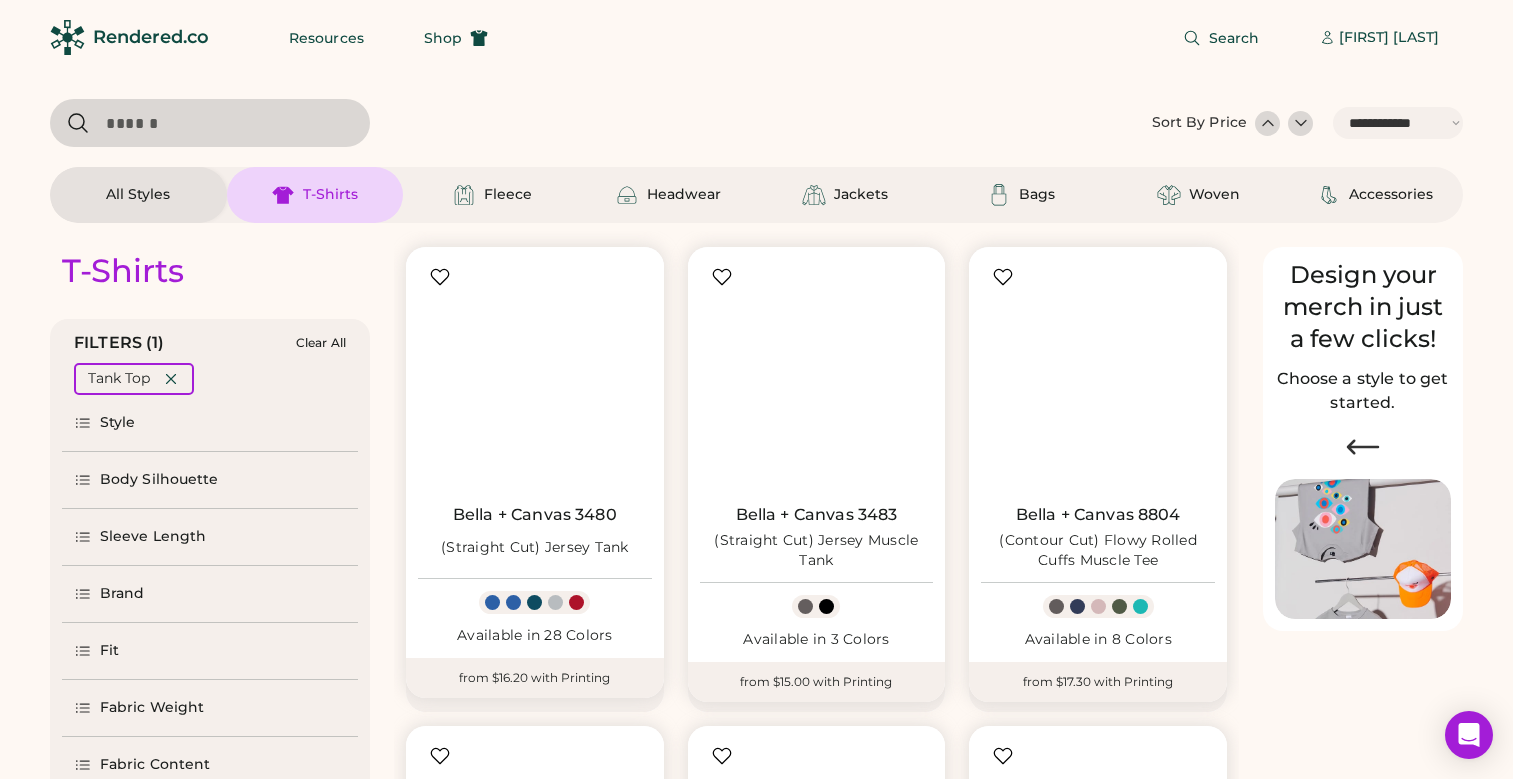 scroll, scrollTop: 0, scrollLeft: 0, axis: both 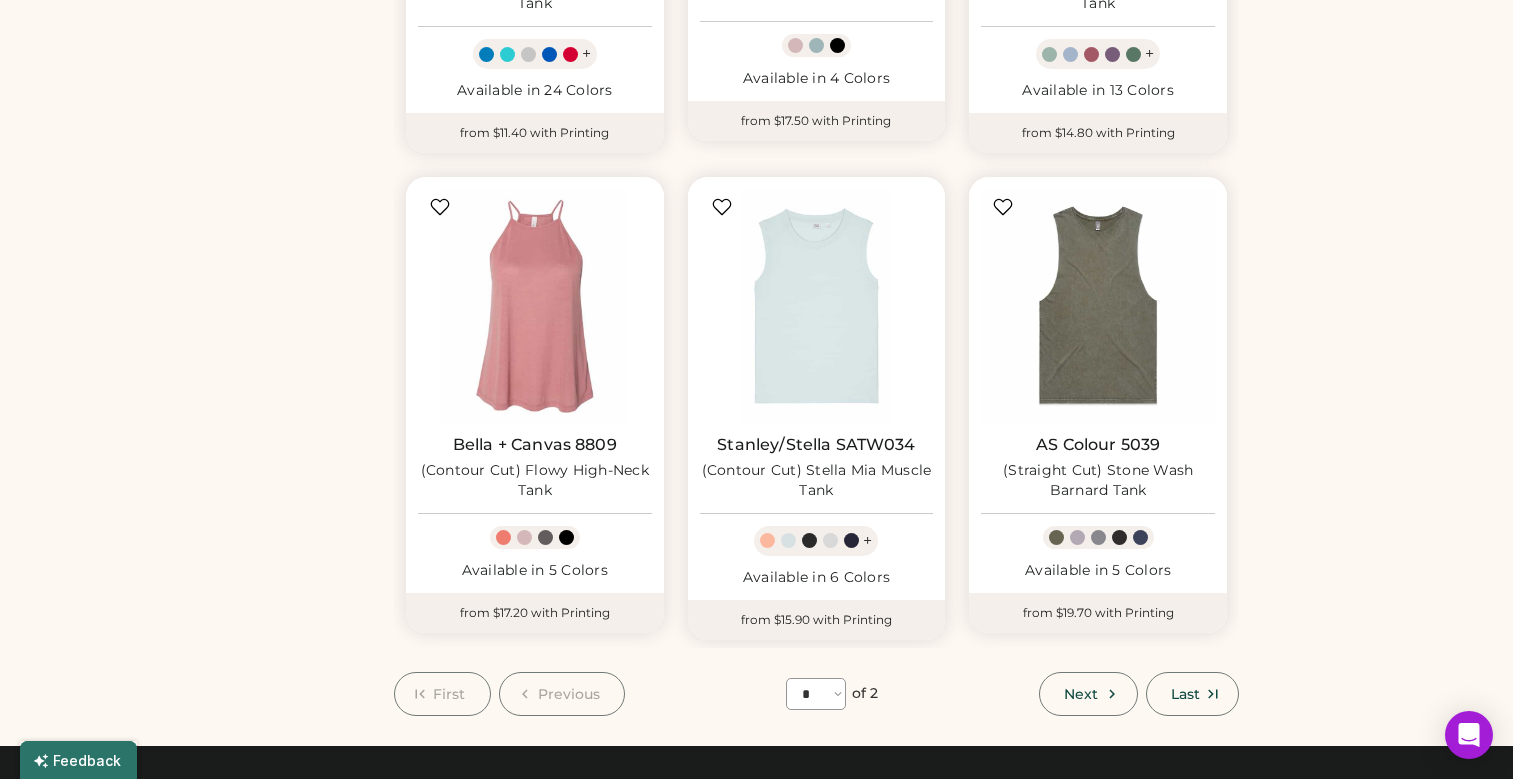 click on "Next" at bounding box center (1088, 694) 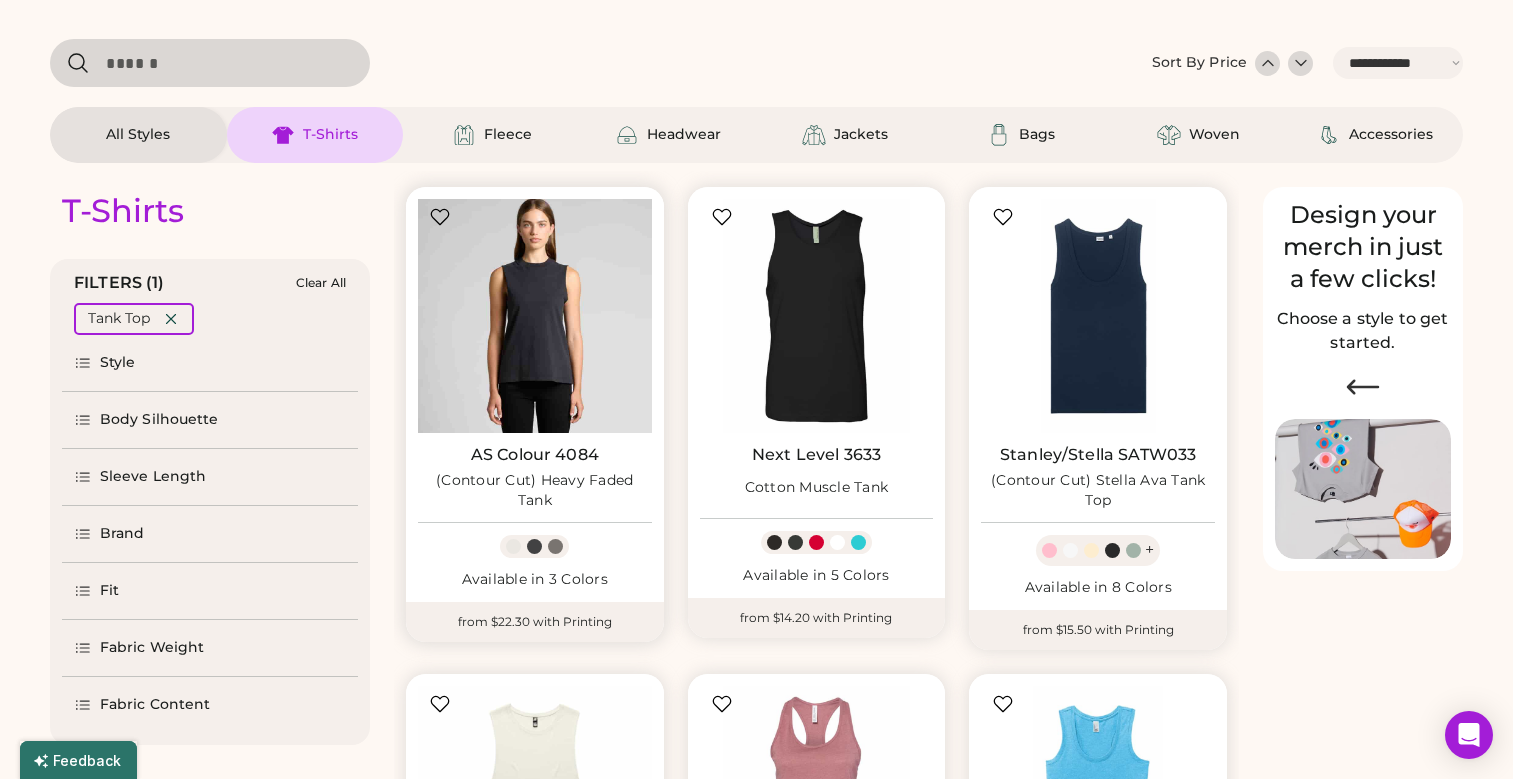 scroll, scrollTop: 59, scrollLeft: 0, axis: vertical 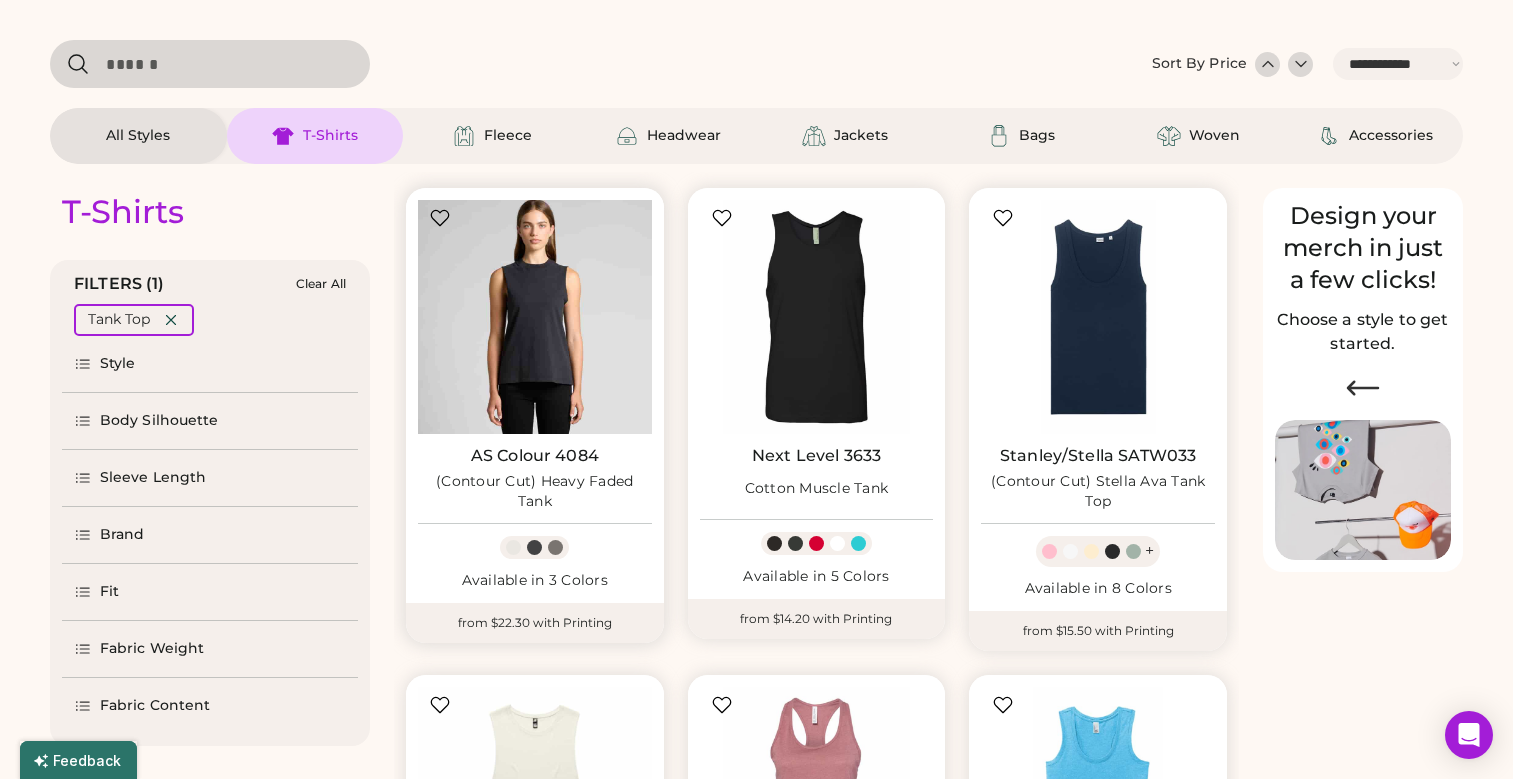 click at bounding box center [535, 317] 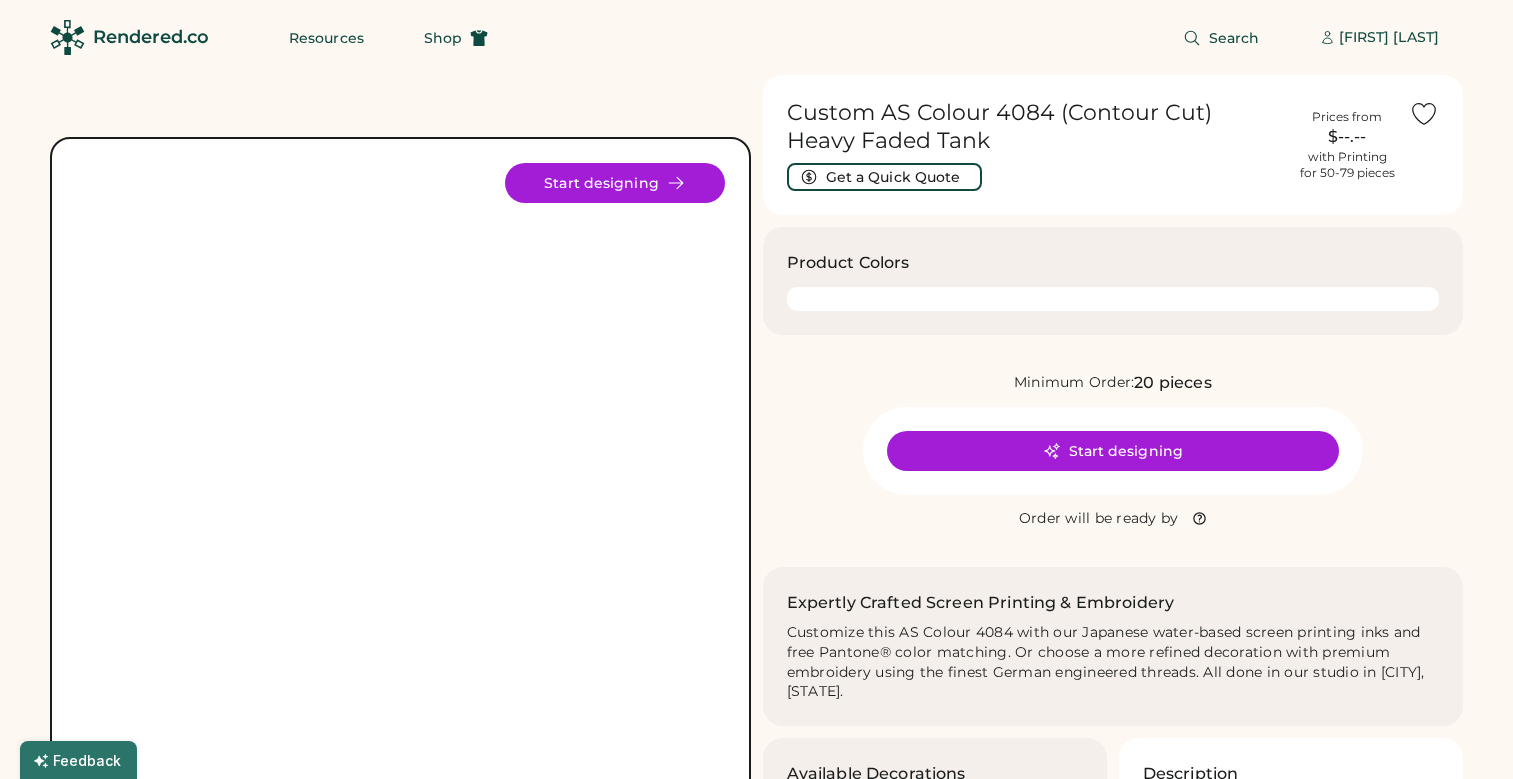 scroll, scrollTop: 0, scrollLeft: 0, axis: both 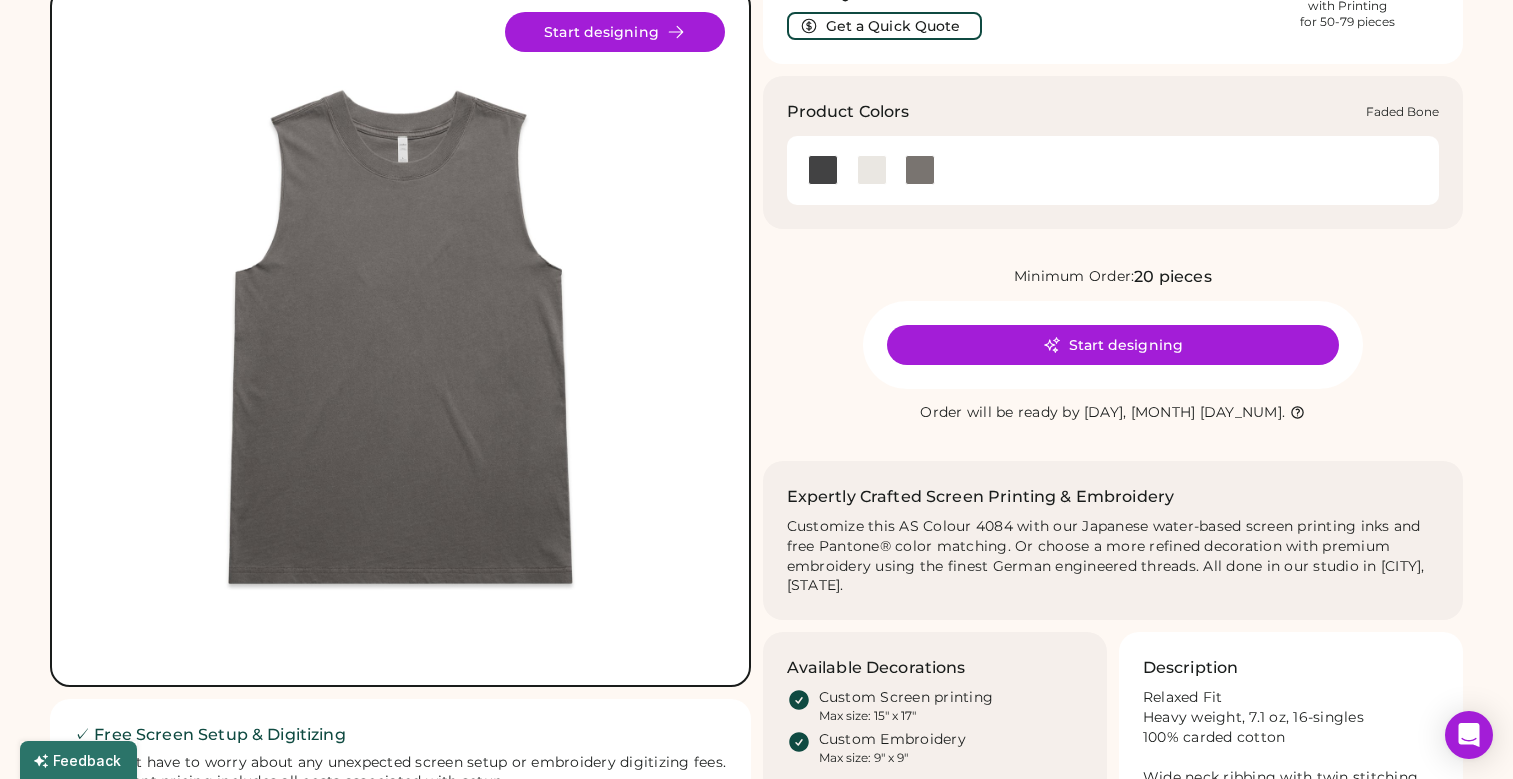 click at bounding box center (872, 170) 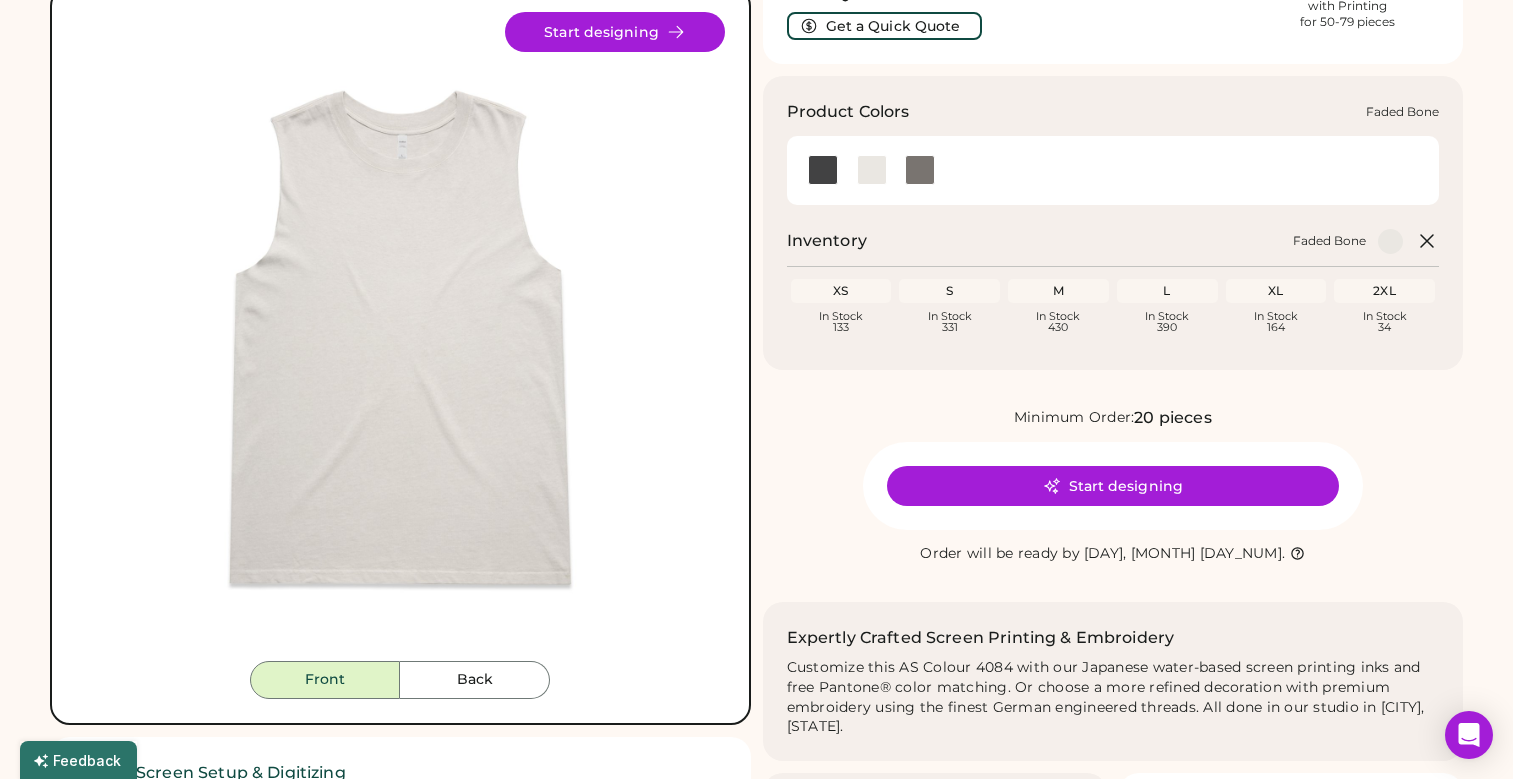 click at bounding box center (872, 170) 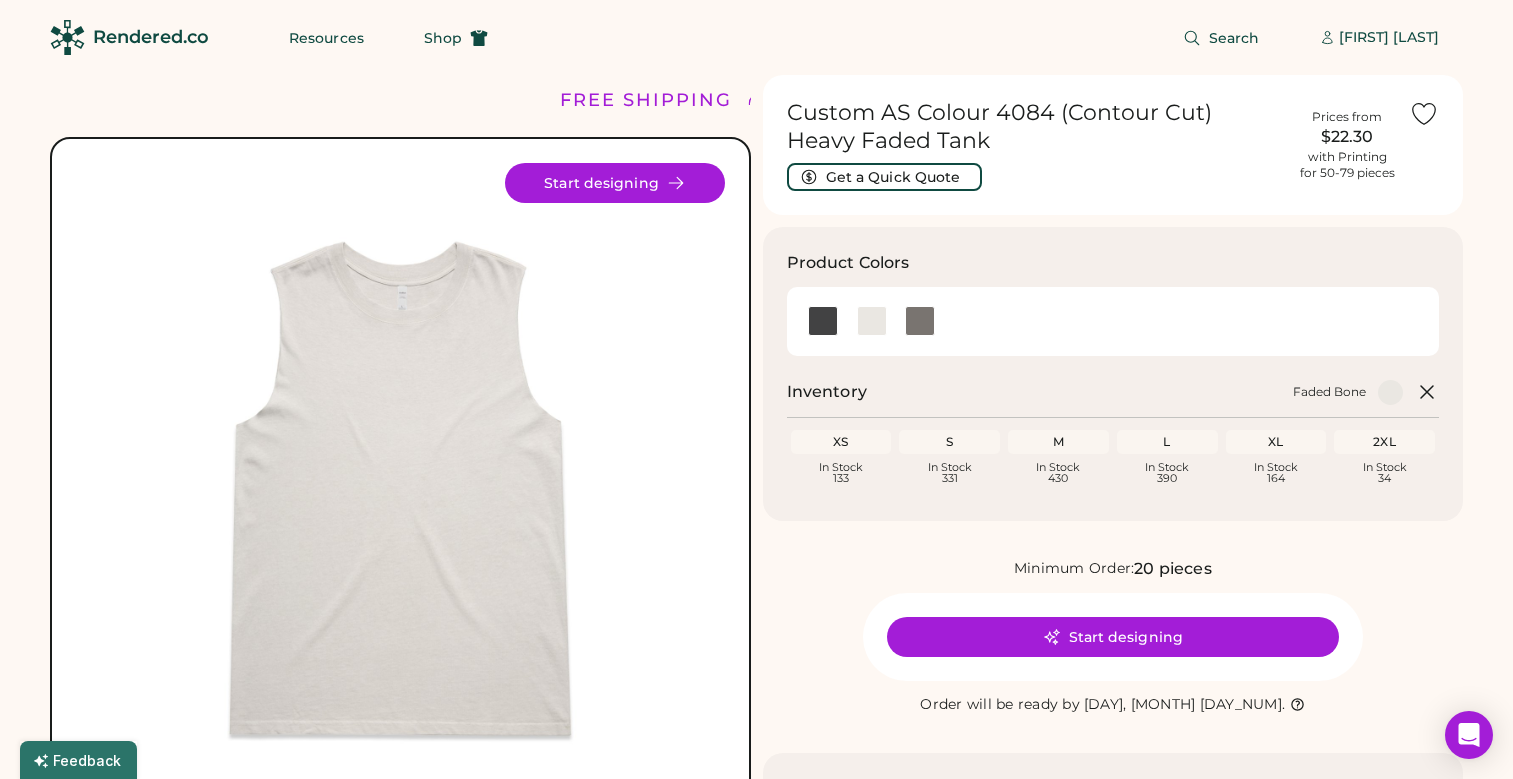 scroll, scrollTop: 0, scrollLeft: 0, axis: both 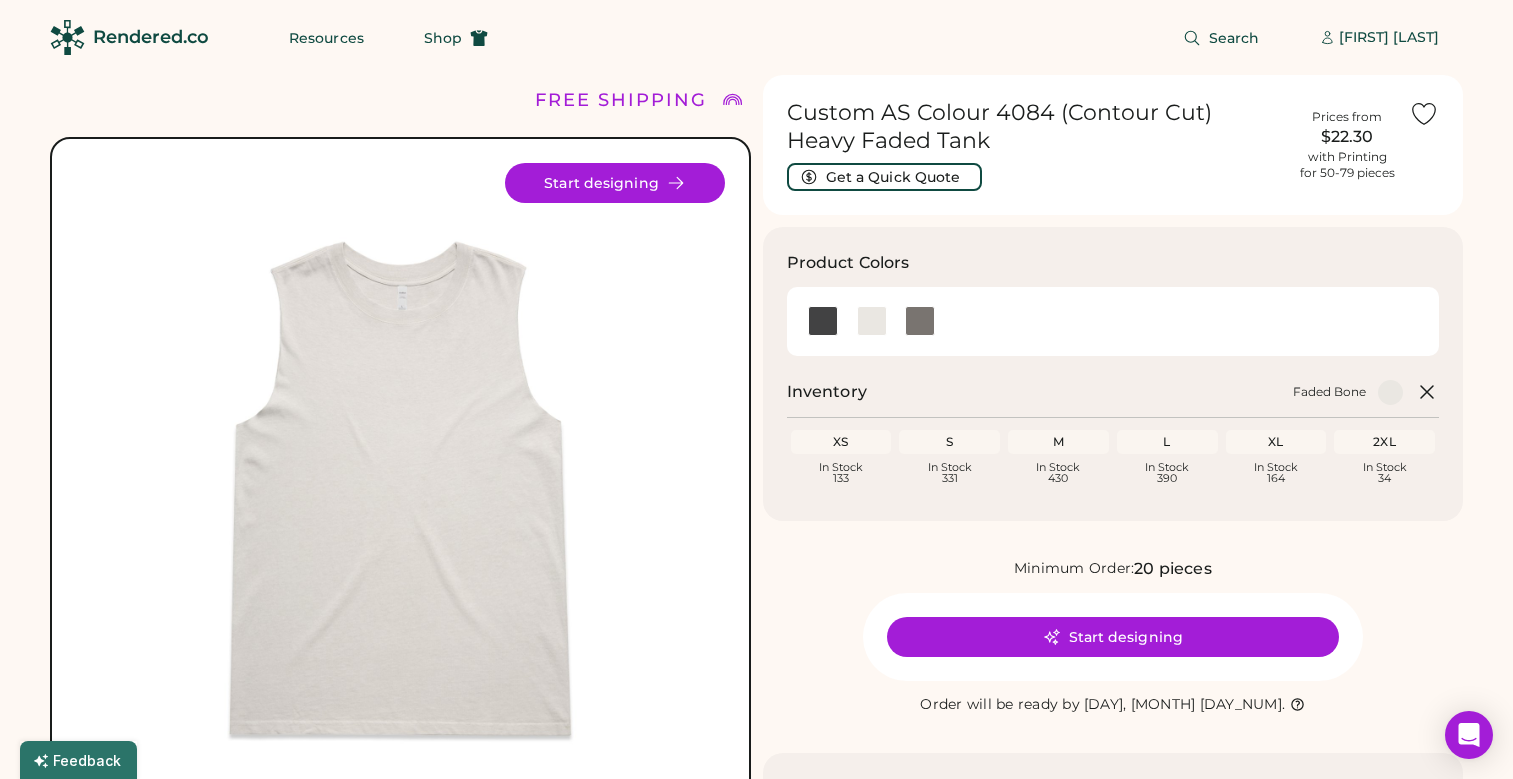 click on "Shop" at bounding box center (443, 38) 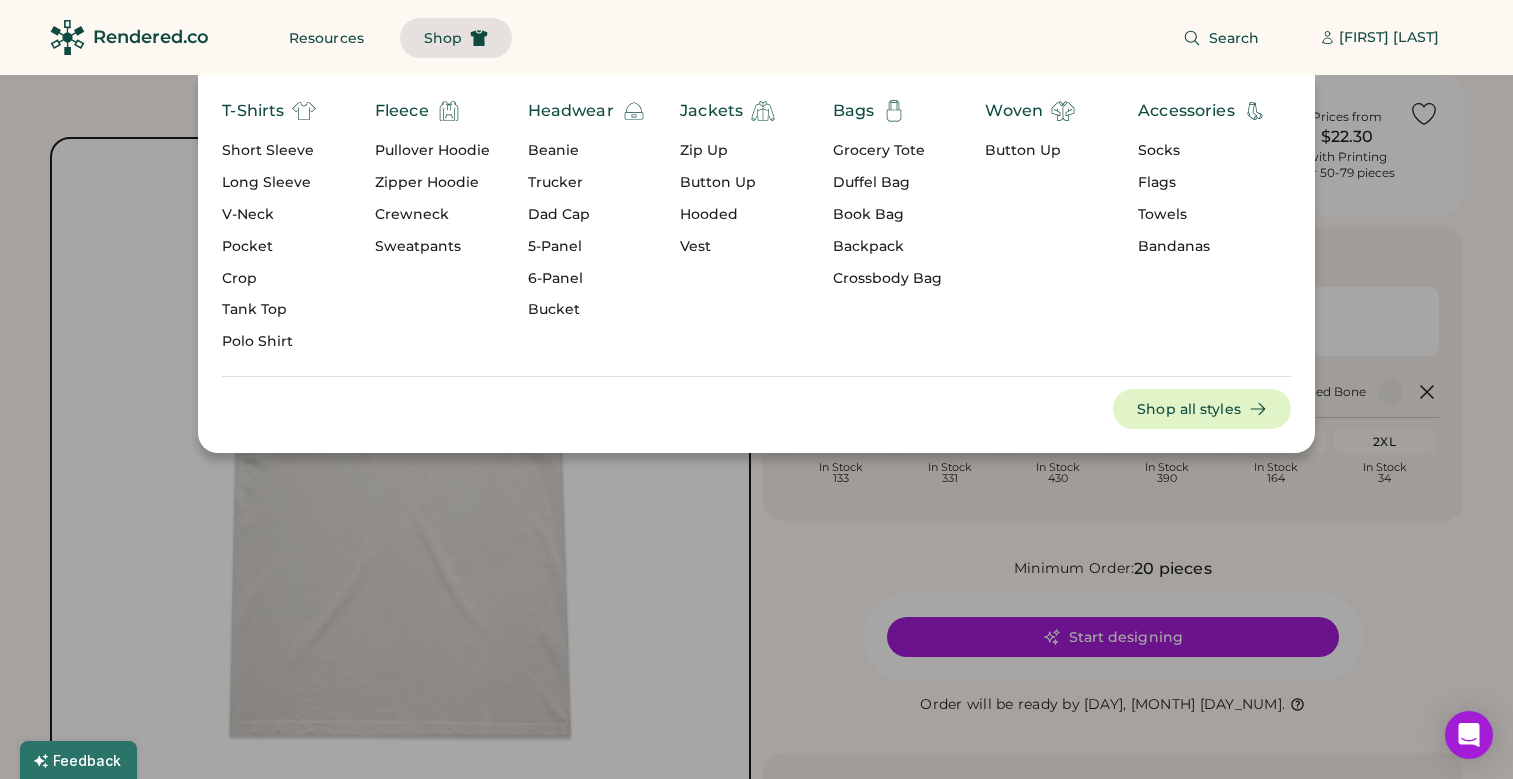 click on "Tank Top" at bounding box center [269, 310] 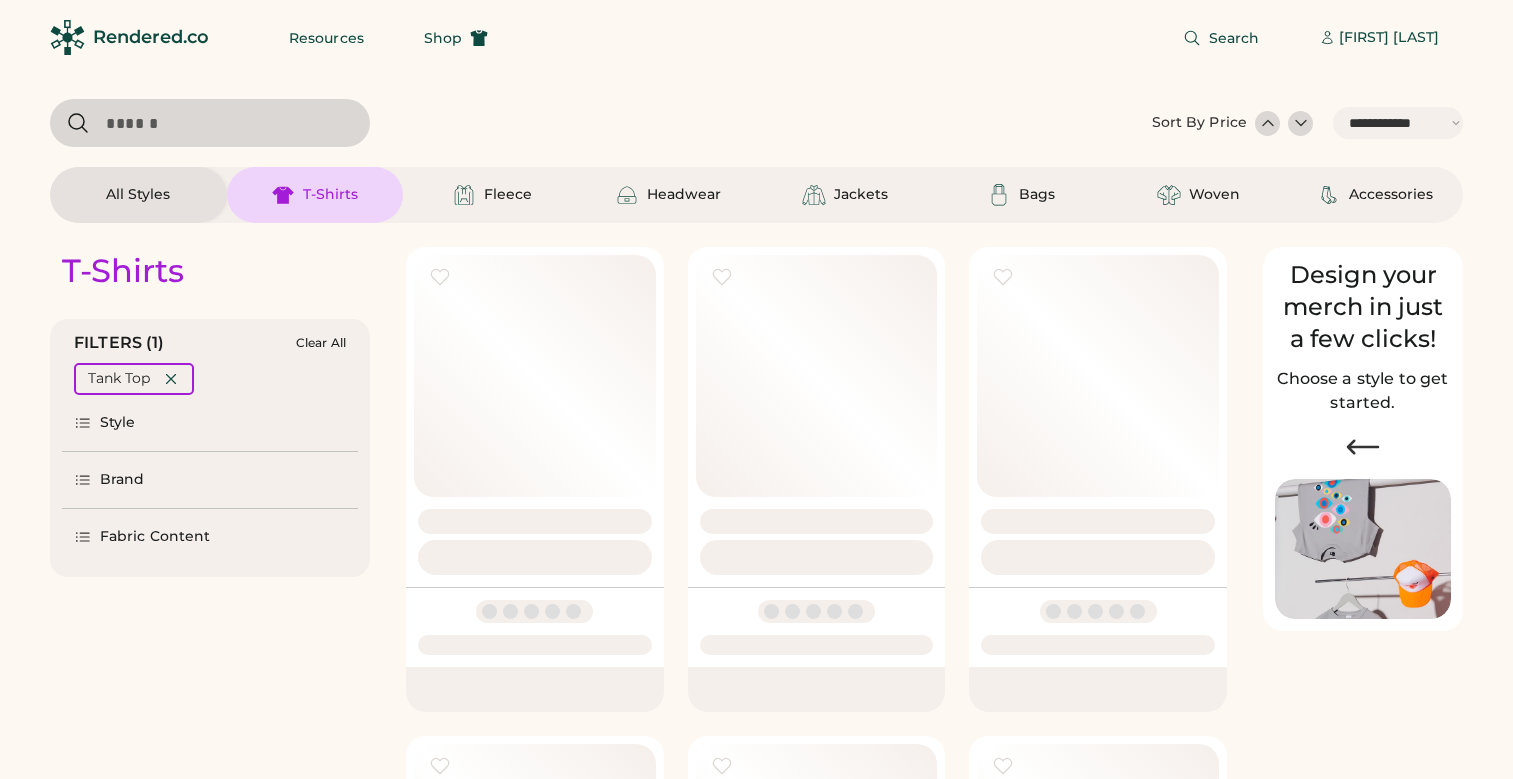 select on "*****" 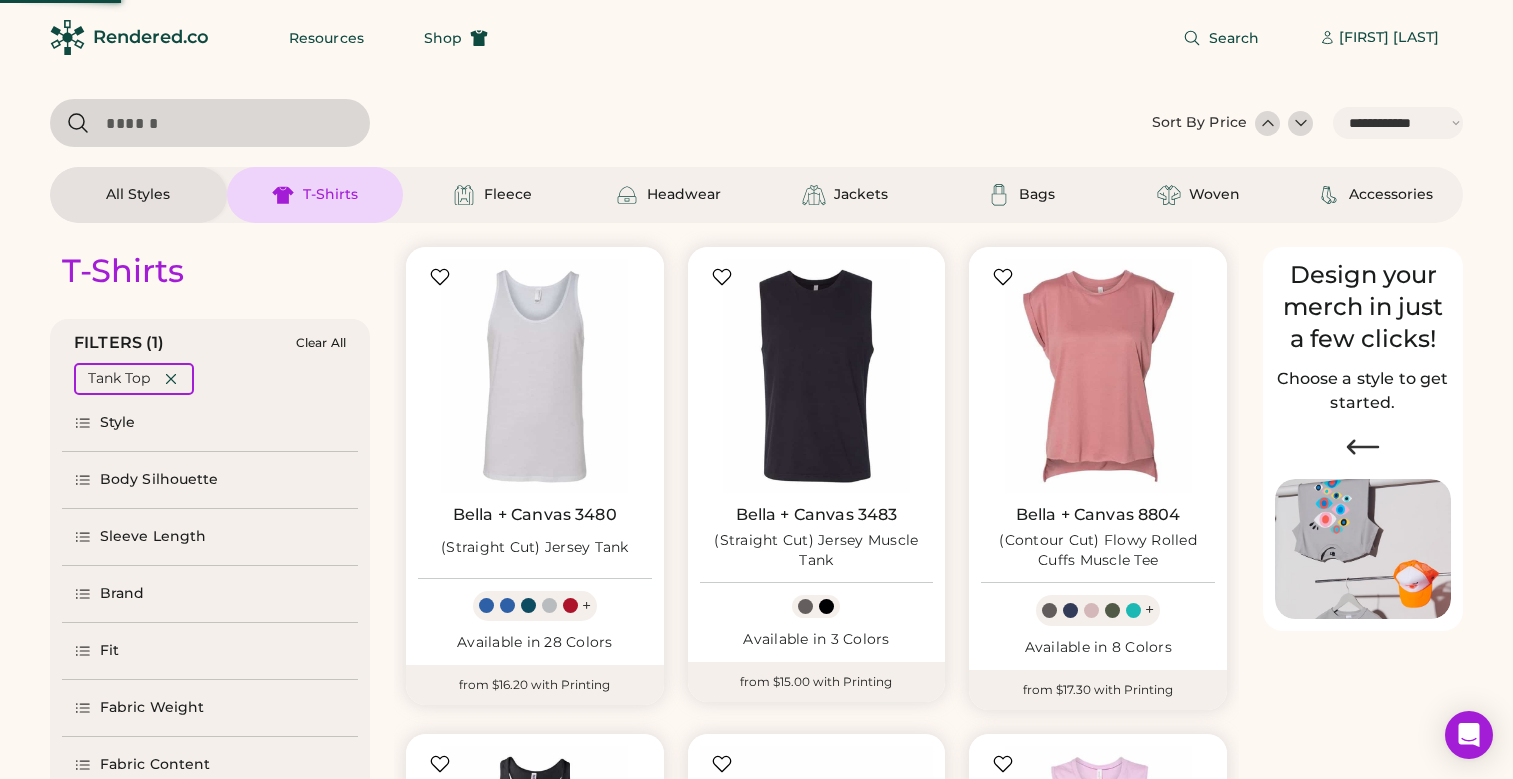 scroll, scrollTop: 0, scrollLeft: 0, axis: both 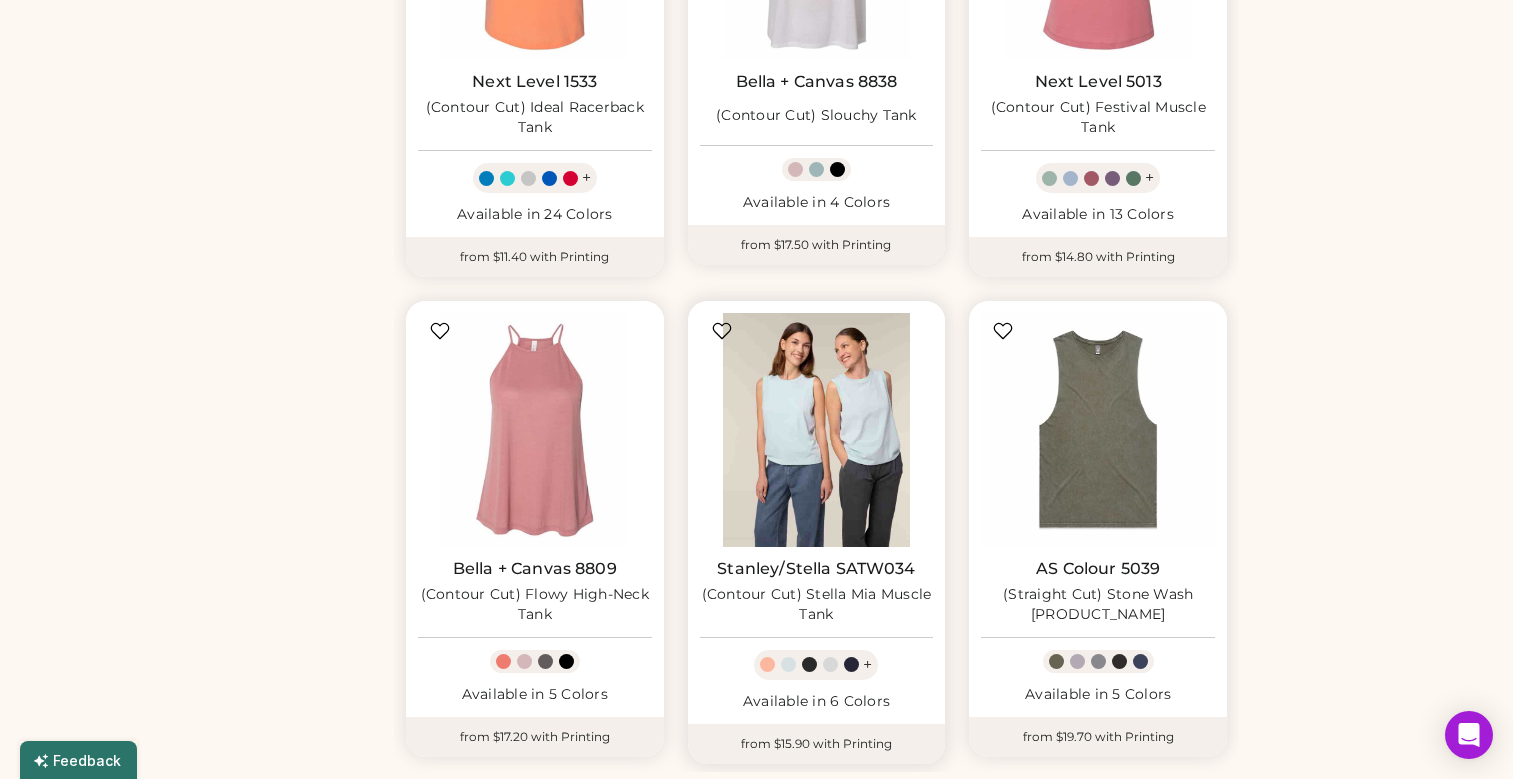 click at bounding box center [817, 430] 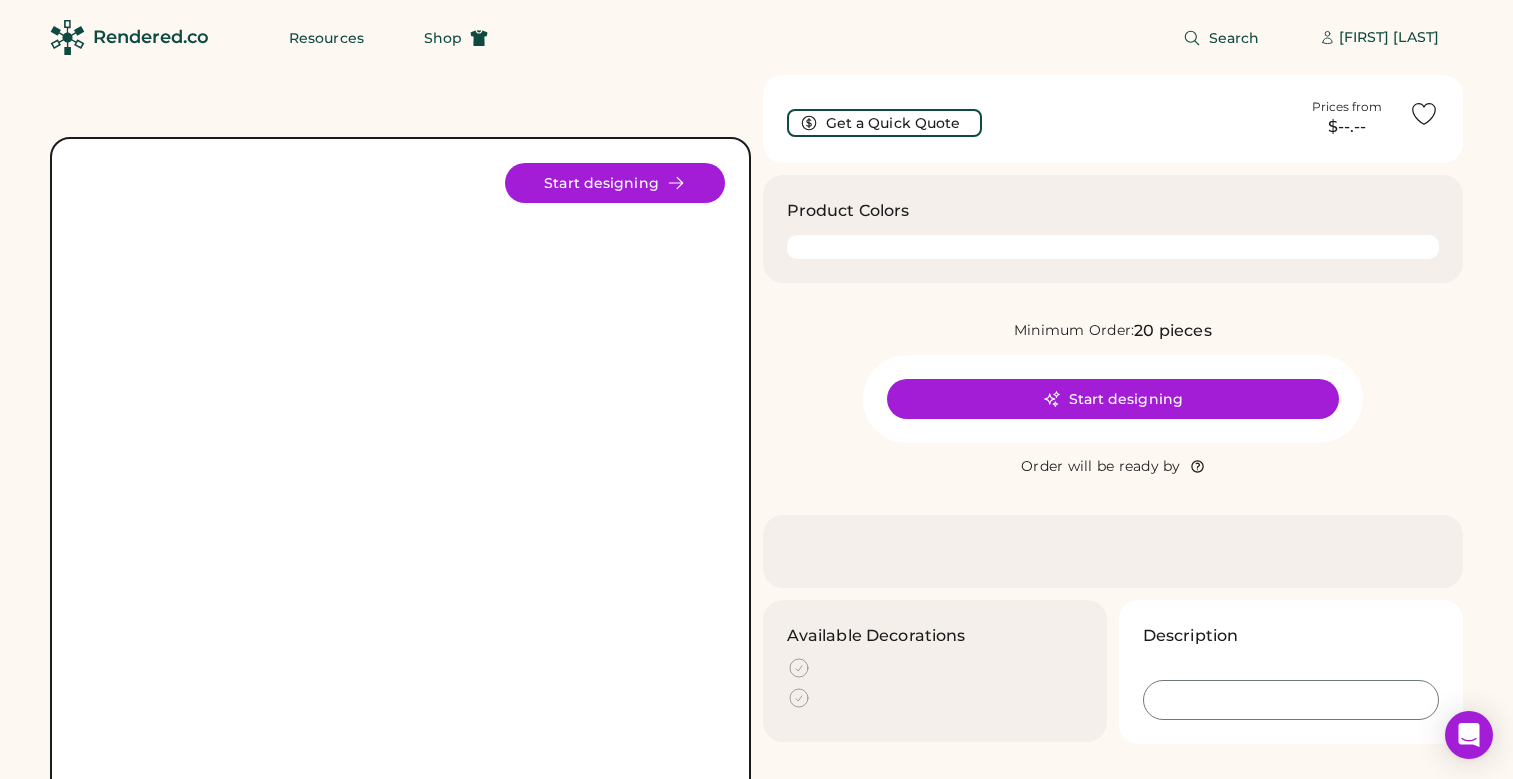 scroll, scrollTop: 0, scrollLeft: 0, axis: both 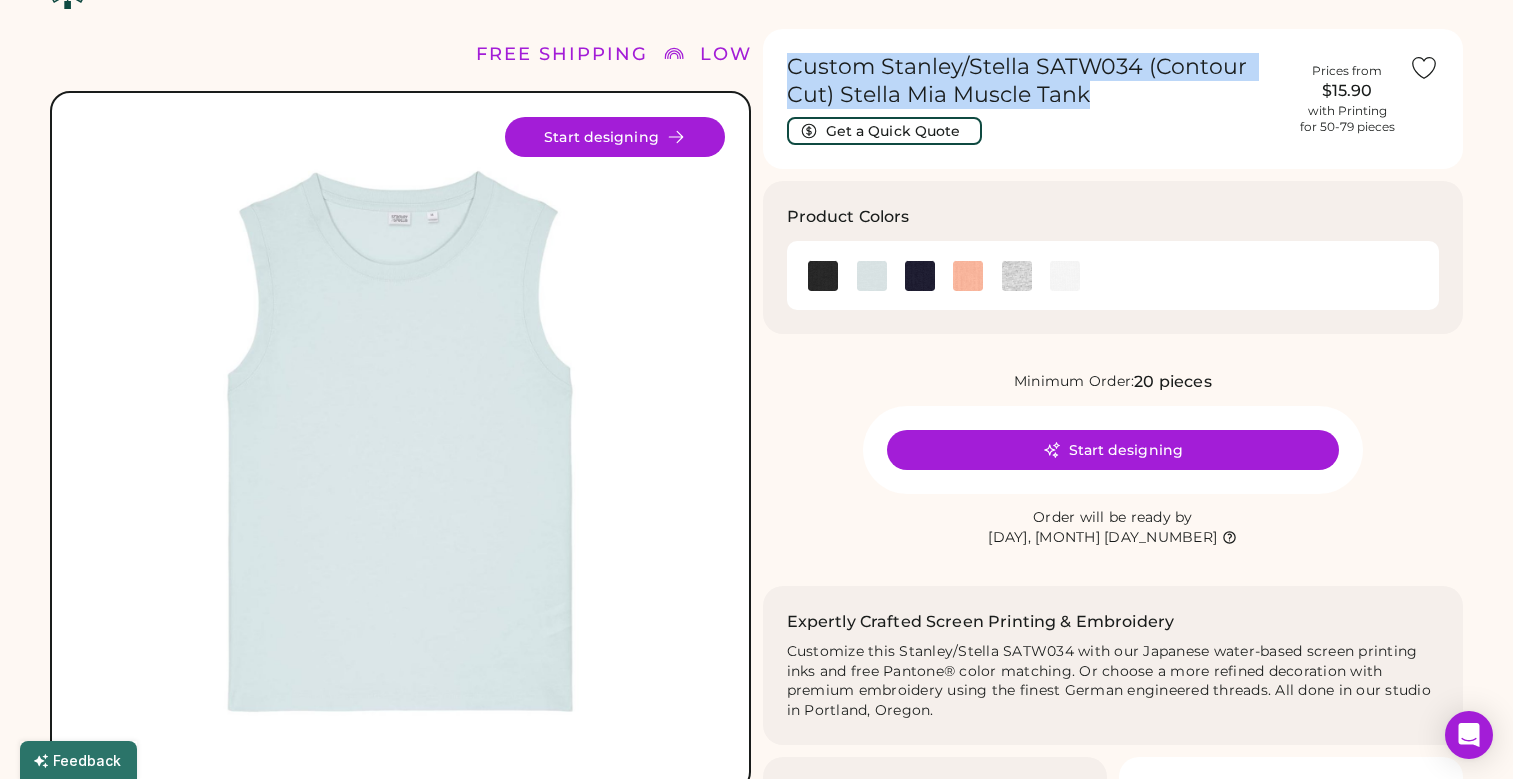 drag, startPoint x: 1104, startPoint y: 91, endPoint x: 783, endPoint y: 63, distance: 322.21887 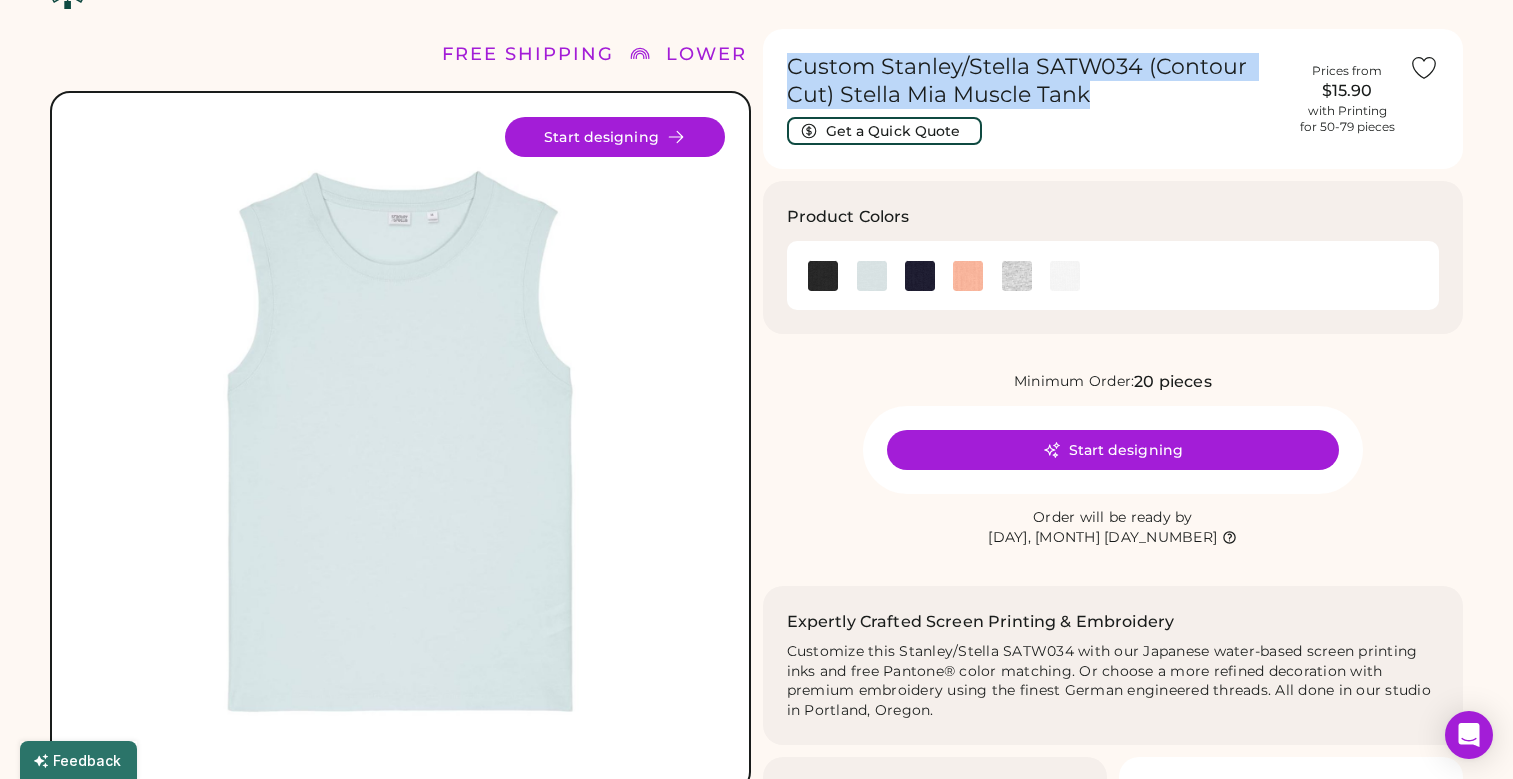 copy on "Custom Stanley/Stella SATW034 (Contour Cut) Stella Mia Muscle Tank" 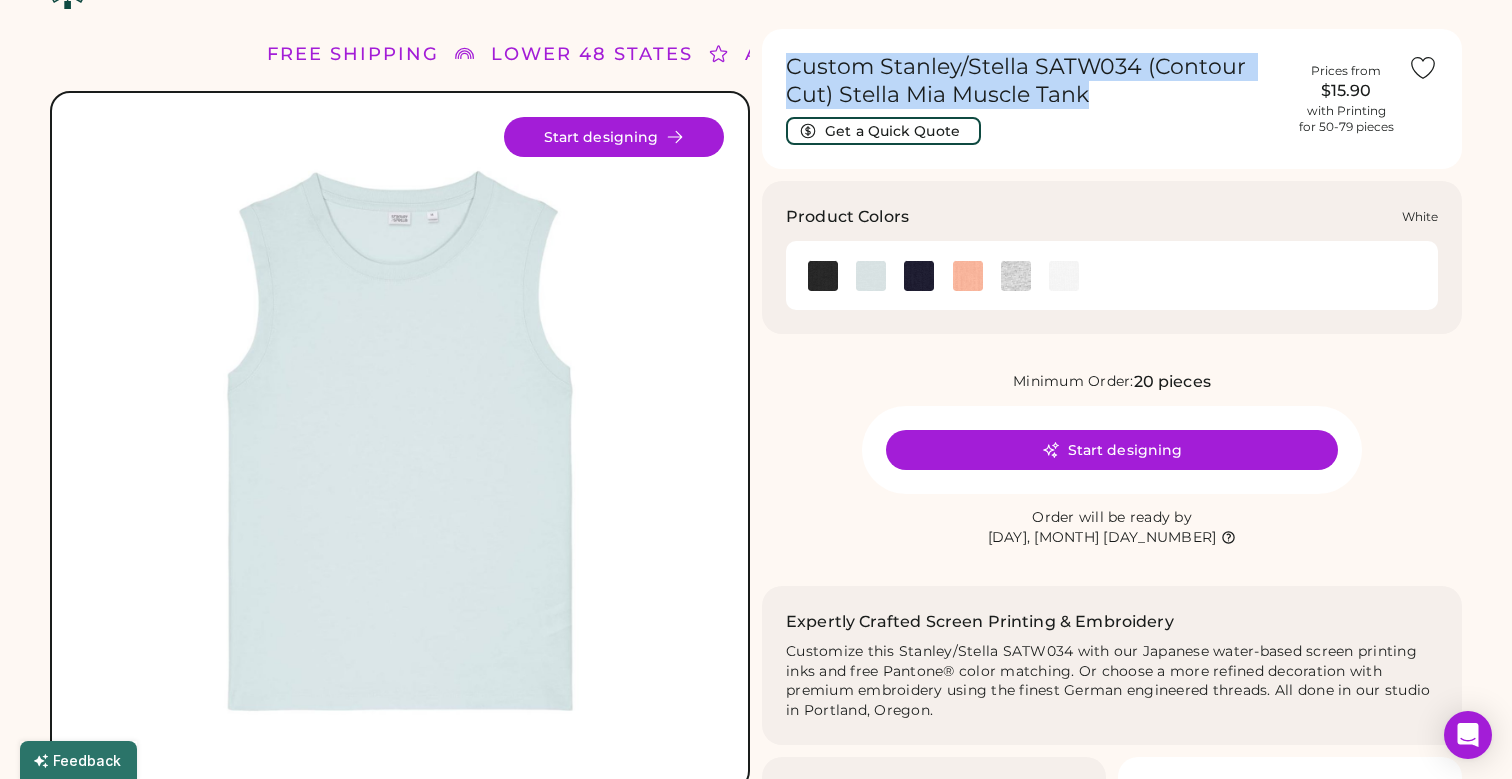 click 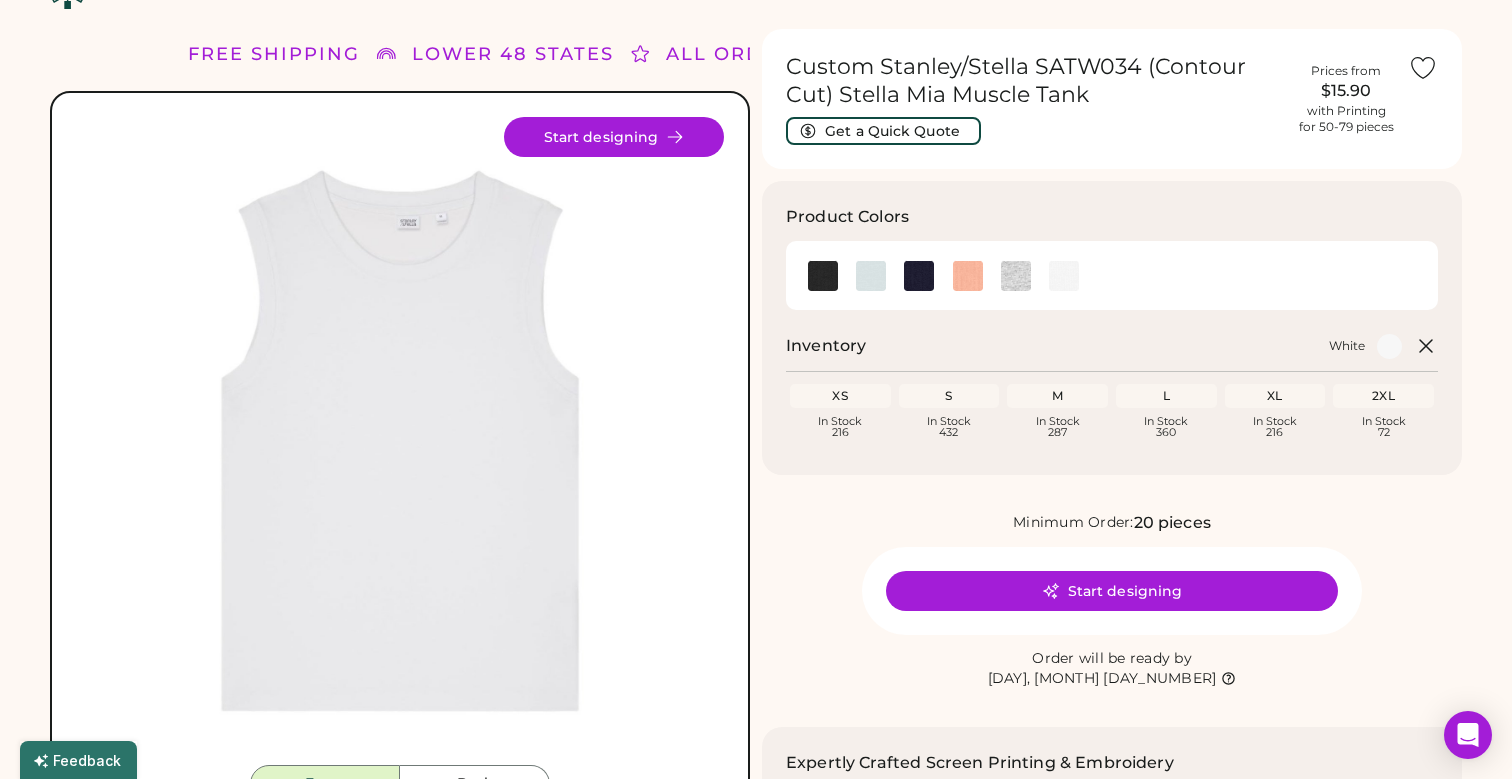 click on "Product Colors Inventory White    XS In Stock
216 S In Stock
432 M In Stock
287 L In Stock
360 XL In Stock
216 2XL In Stock
72" at bounding box center (1112, 328) 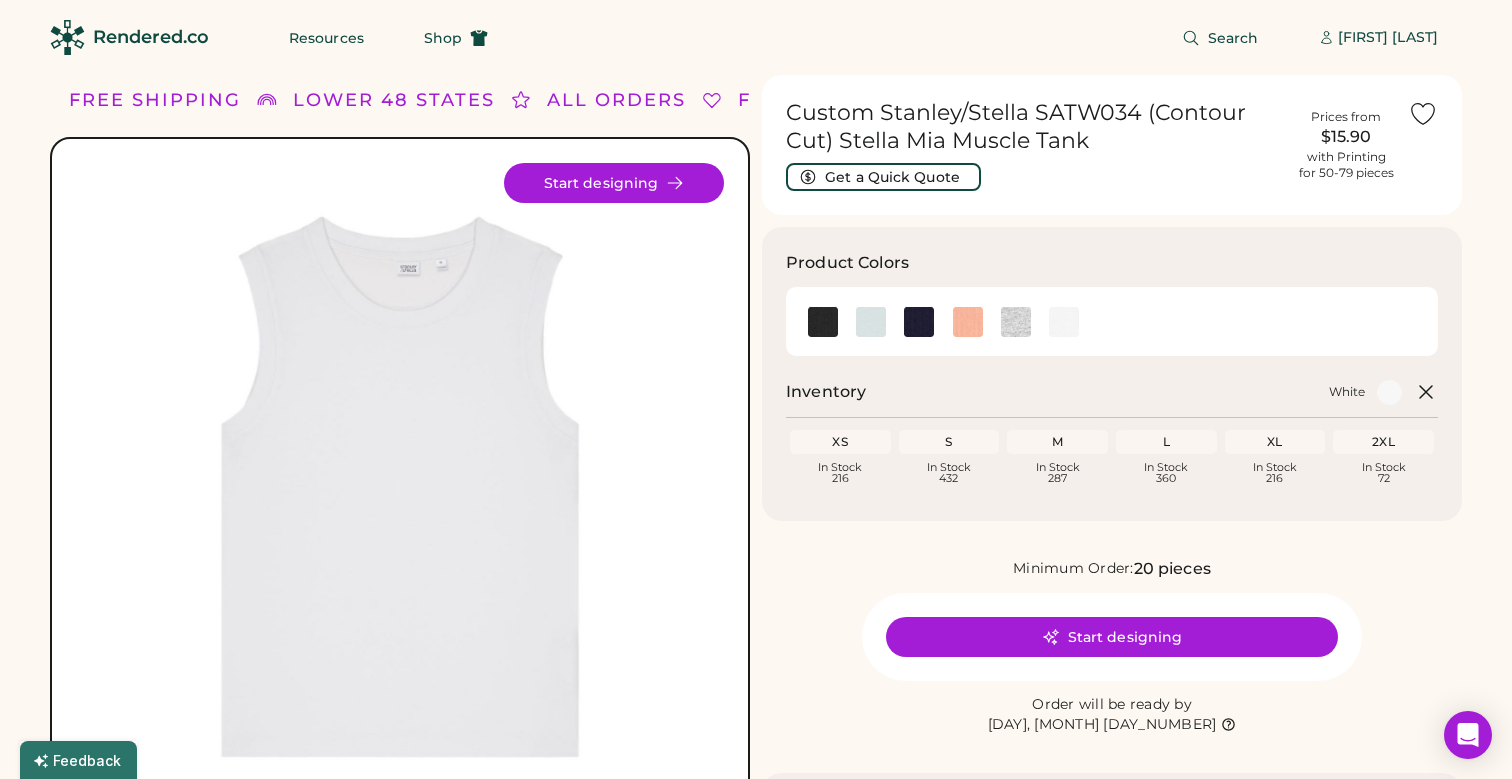 scroll, scrollTop: 0, scrollLeft: 0, axis: both 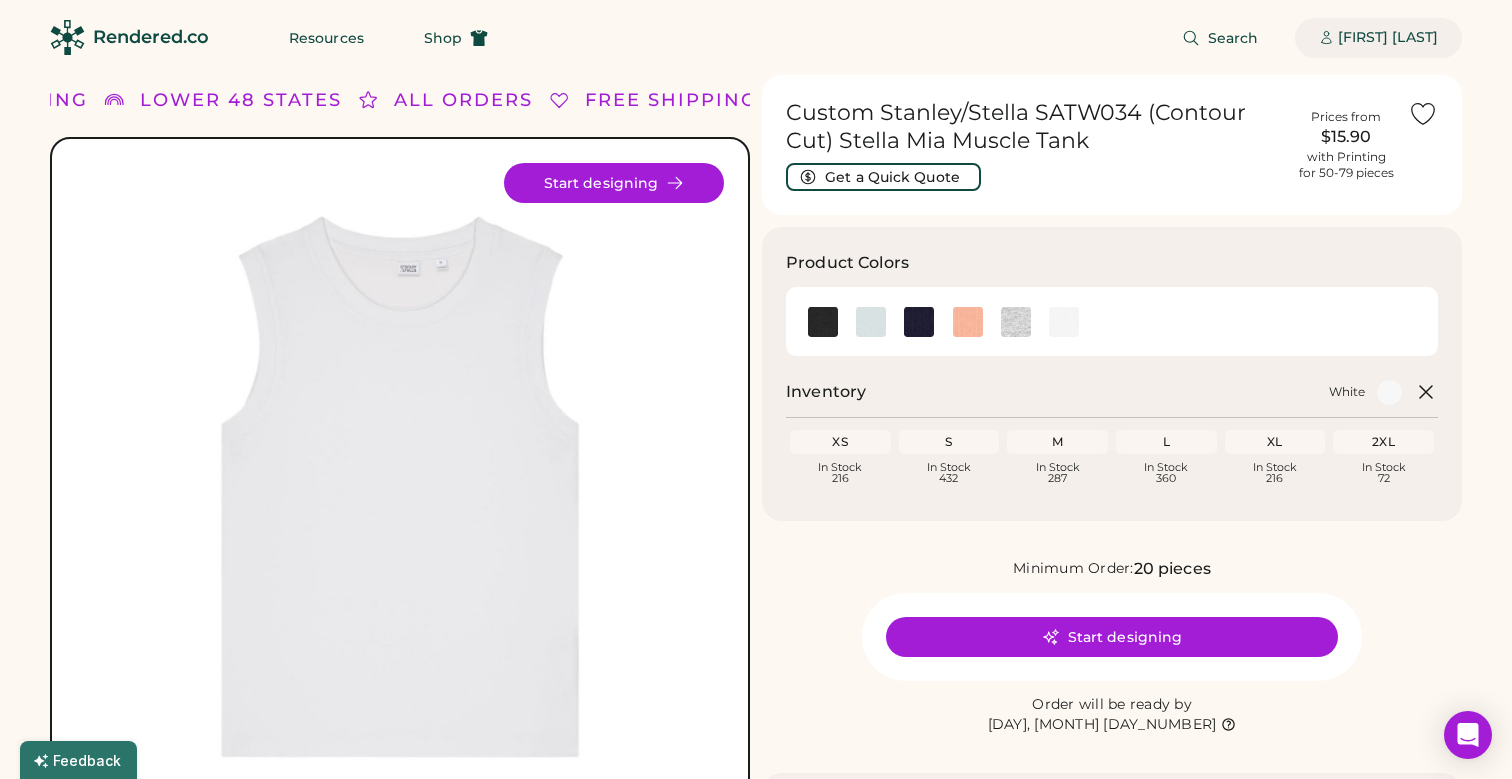 click on "[FIRST] [LAST]" at bounding box center (1378, 38) 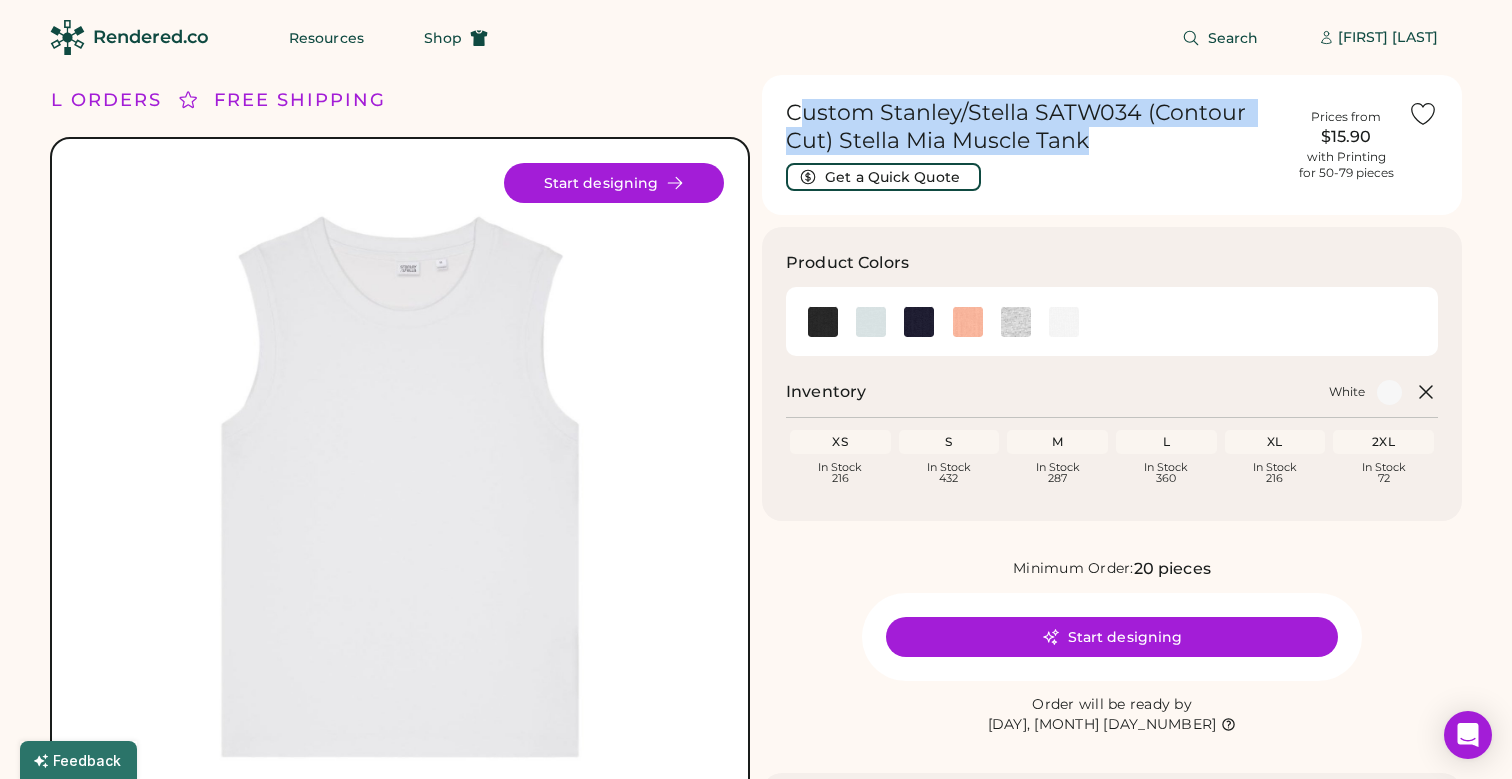 drag, startPoint x: 797, startPoint y: 106, endPoint x: 1103, endPoint y: 136, distance: 307.46707 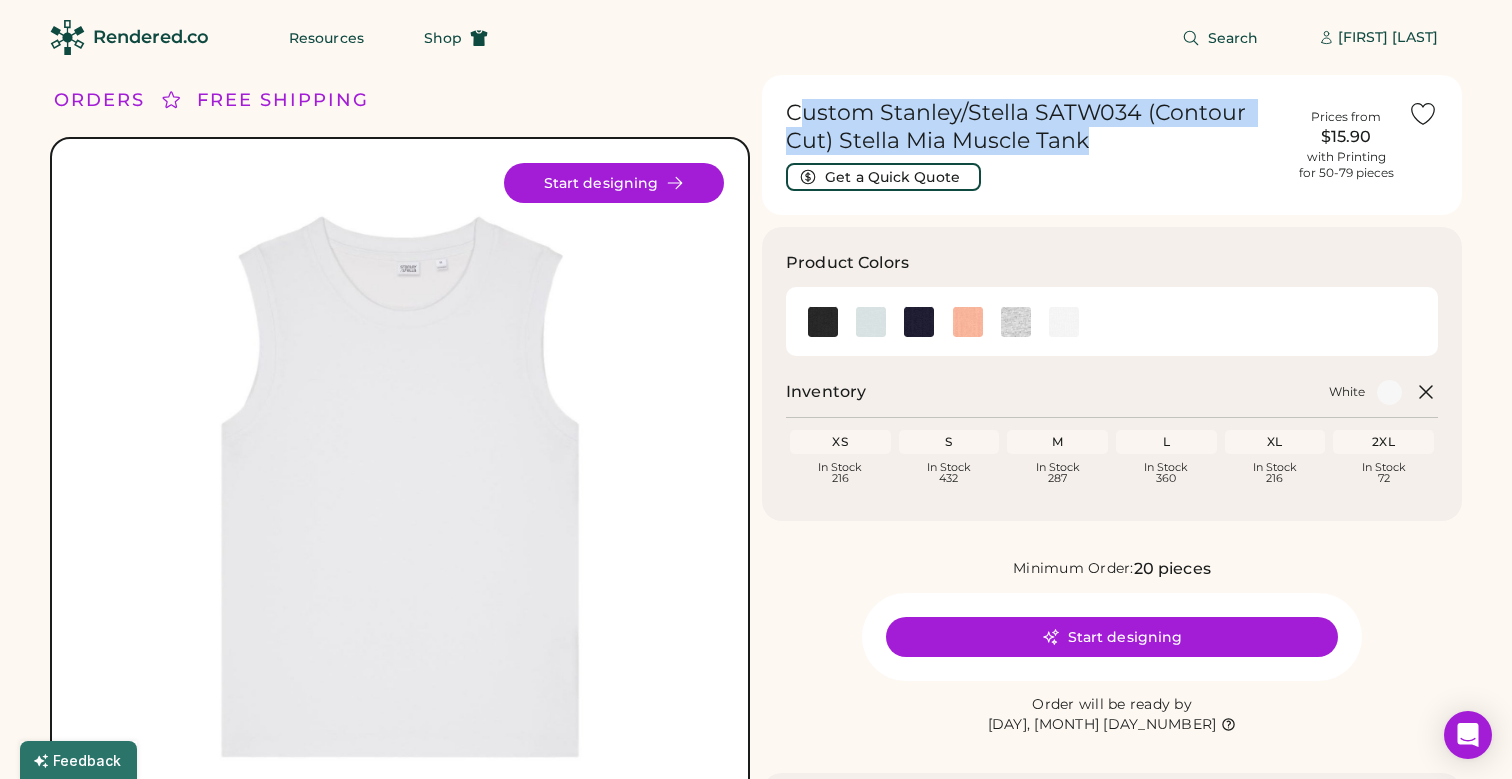 click on "Custom Stanley/Stella SATW034 (Contour Cut) Stella Mia Muscle Tank" at bounding box center (1035, 127) 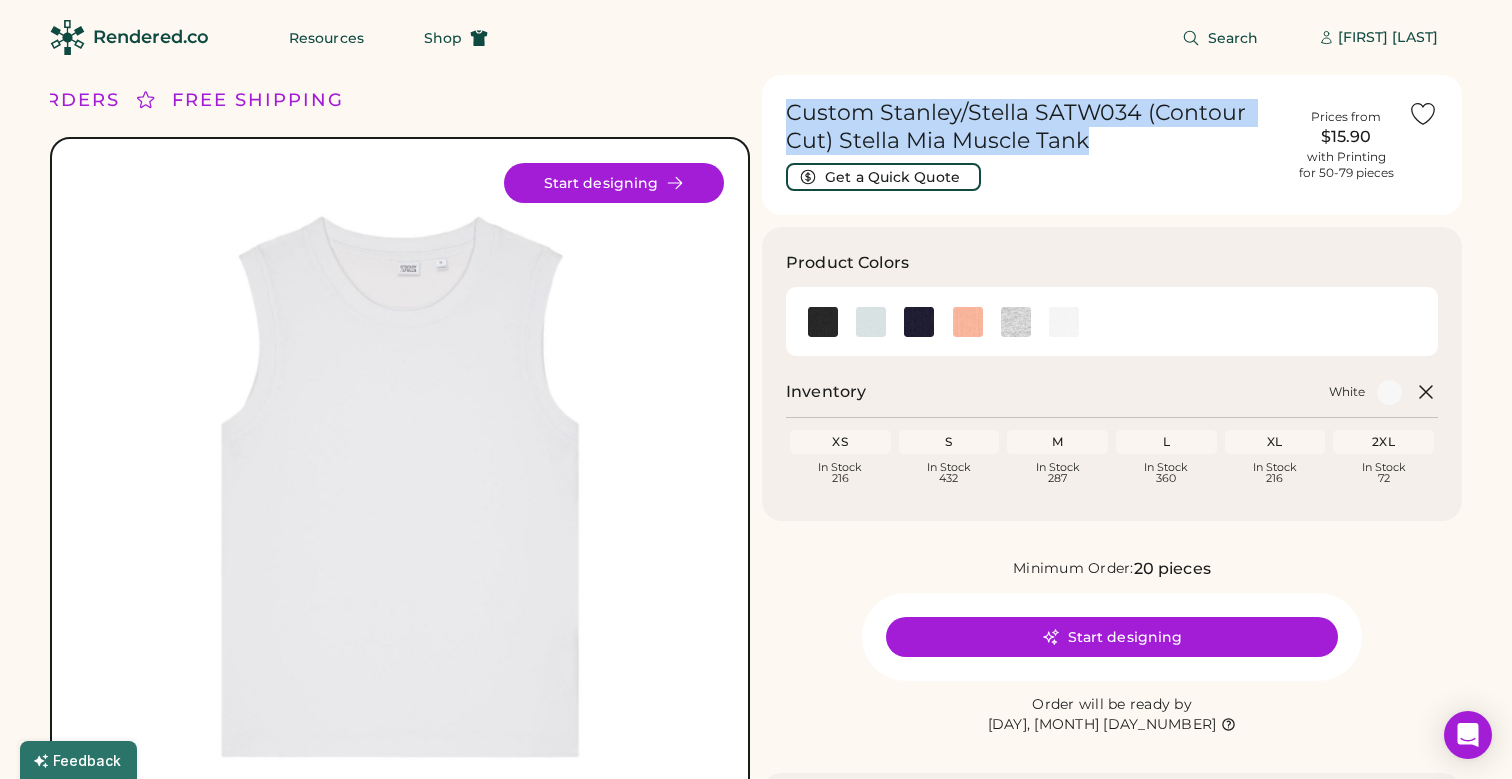 drag, startPoint x: 1100, startPoint y: 140, endPoint x: 774, endPoint y: 114, distance: 327.03516 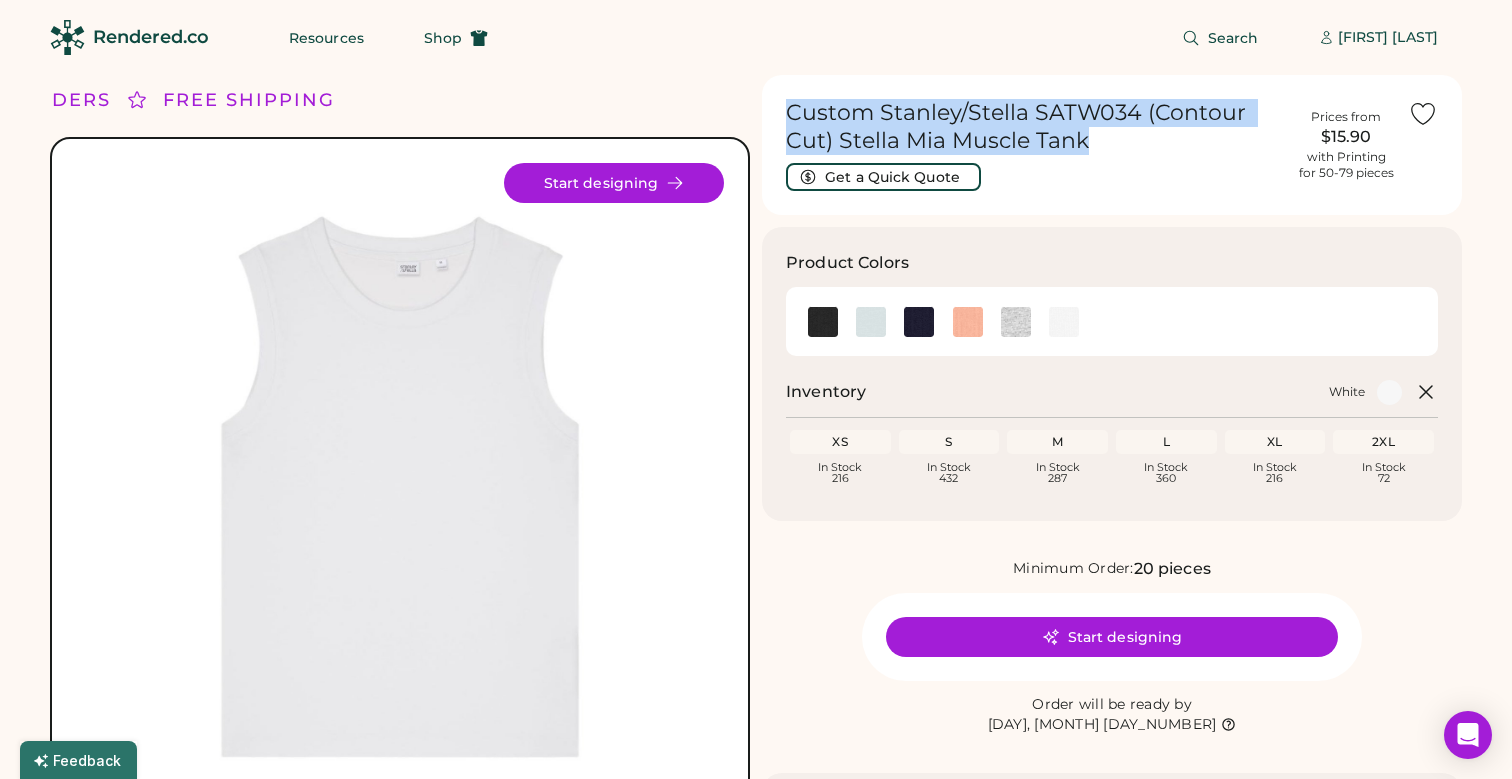 copy on "Custom Stanley/Stella SATW034 (Contour Cut) Stella Mia Muscle Tank" 